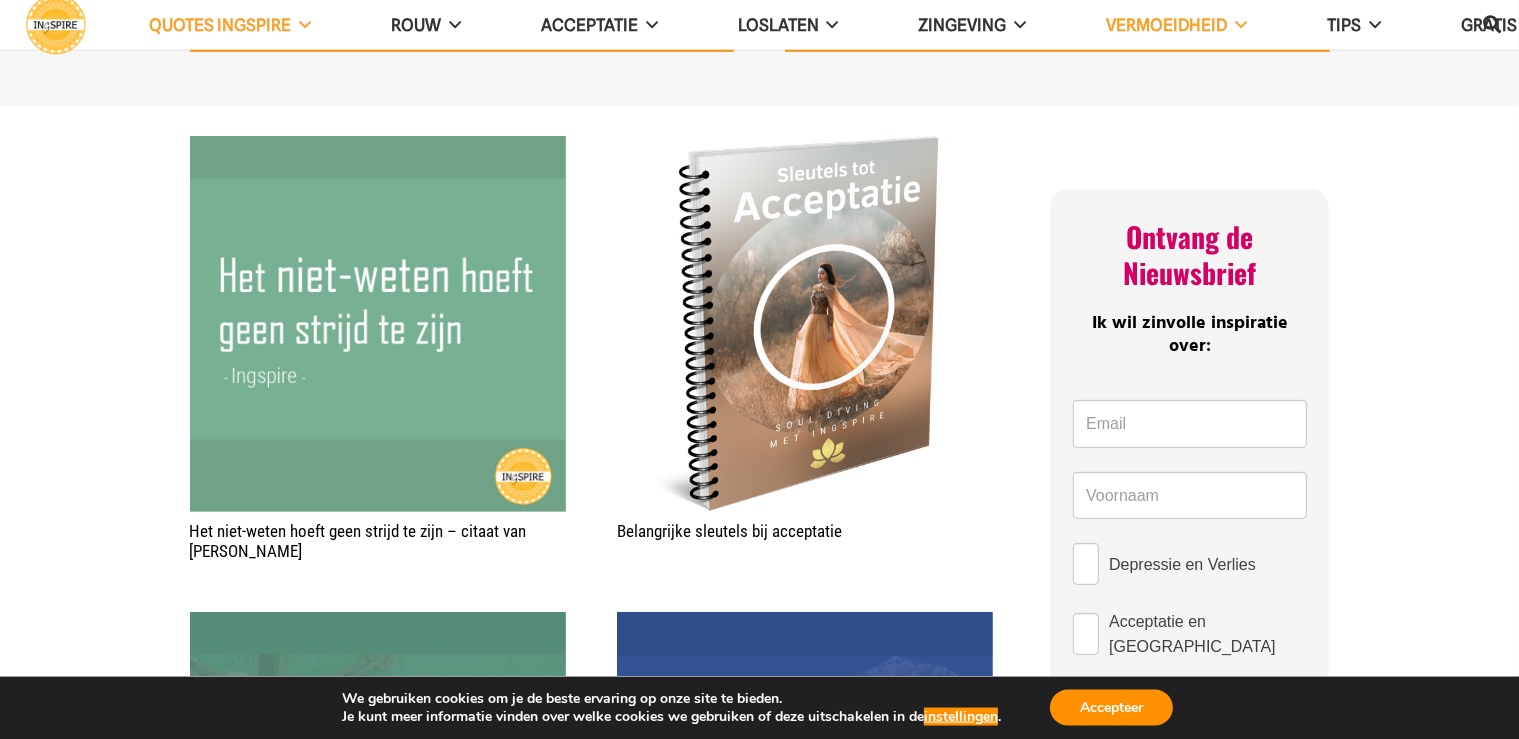 scroll, scrollTop: 736, scrollLeft: 0, axis: vertical 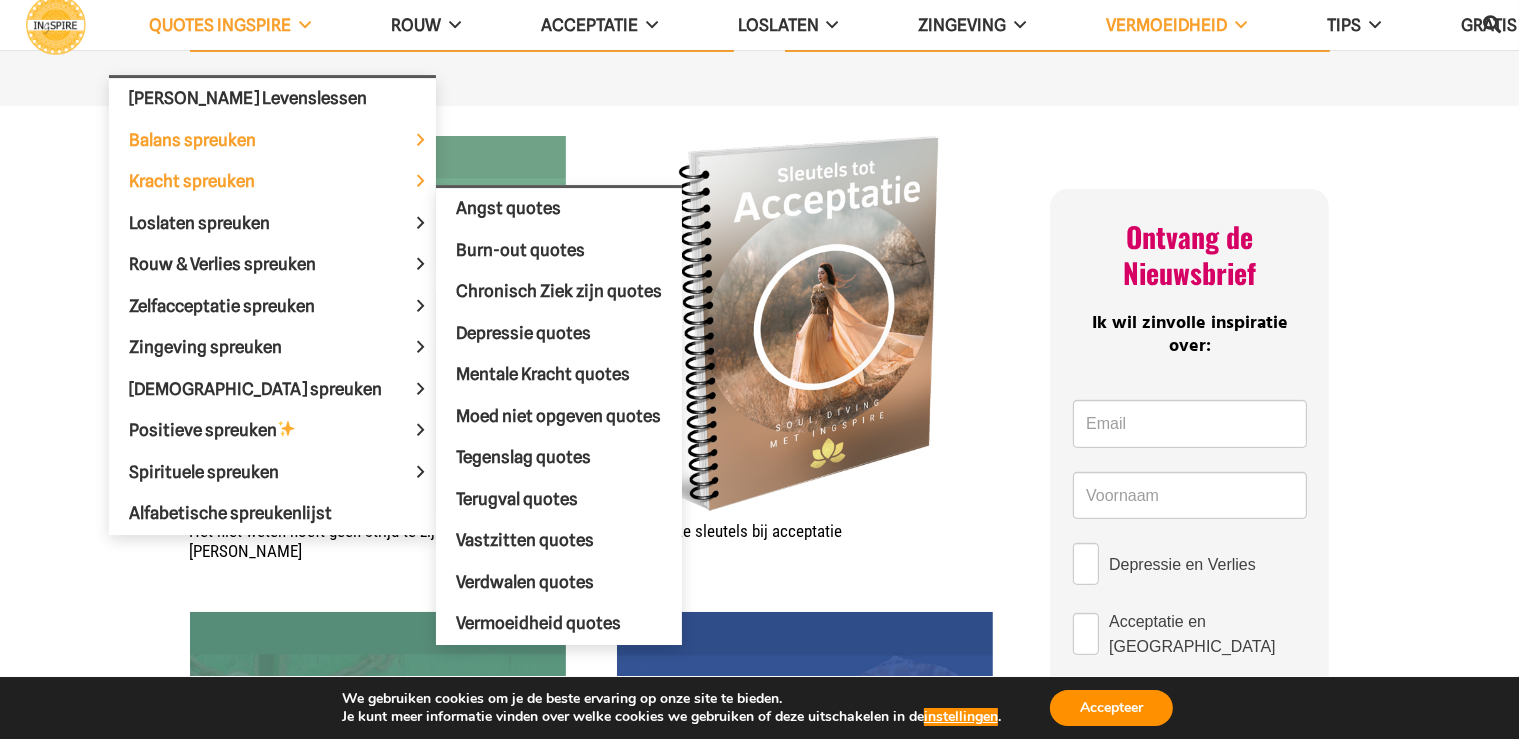 click on "Kracht spreuken" at bounding box center (209, 181) 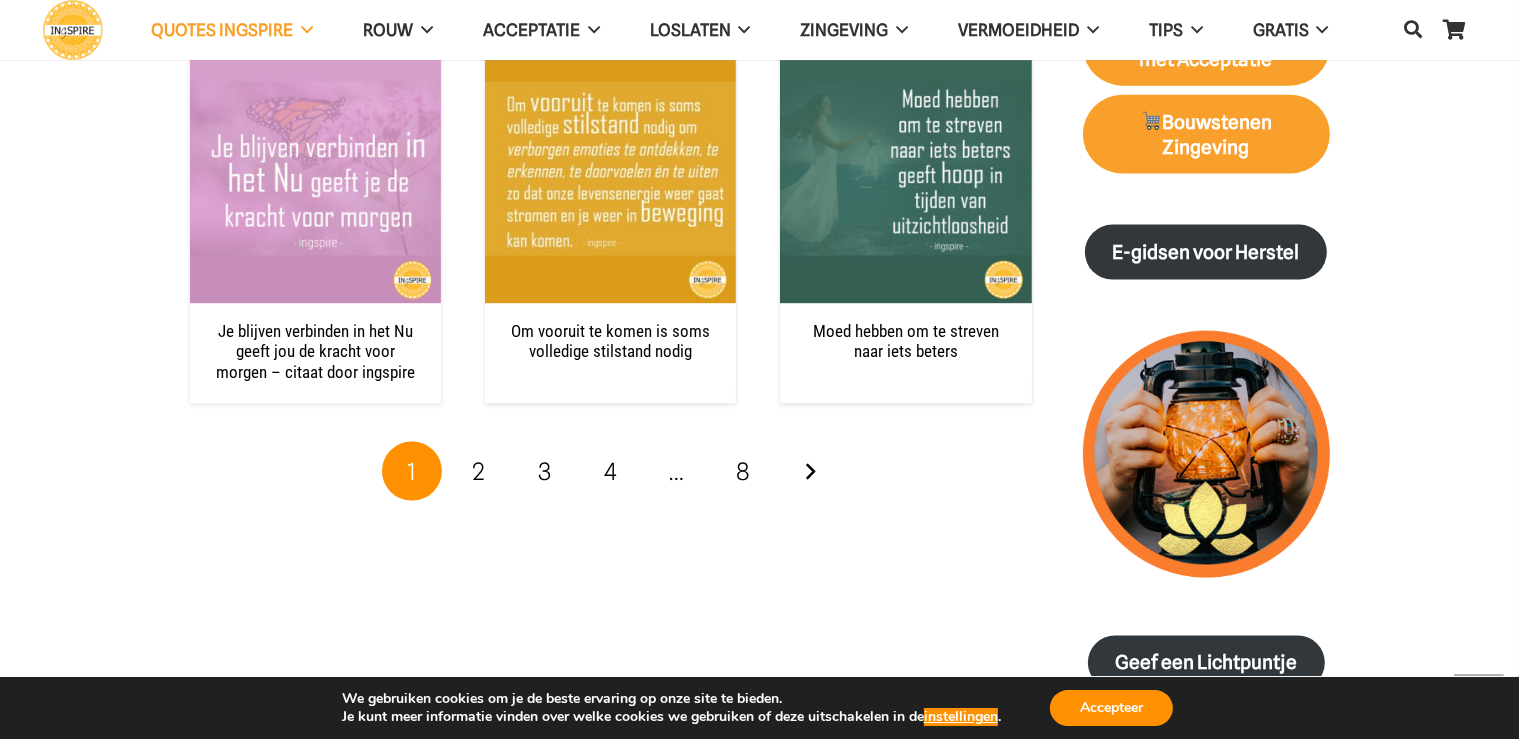 scroll, scrollTop: 2736, scrollLeft: 0, axis: vertical 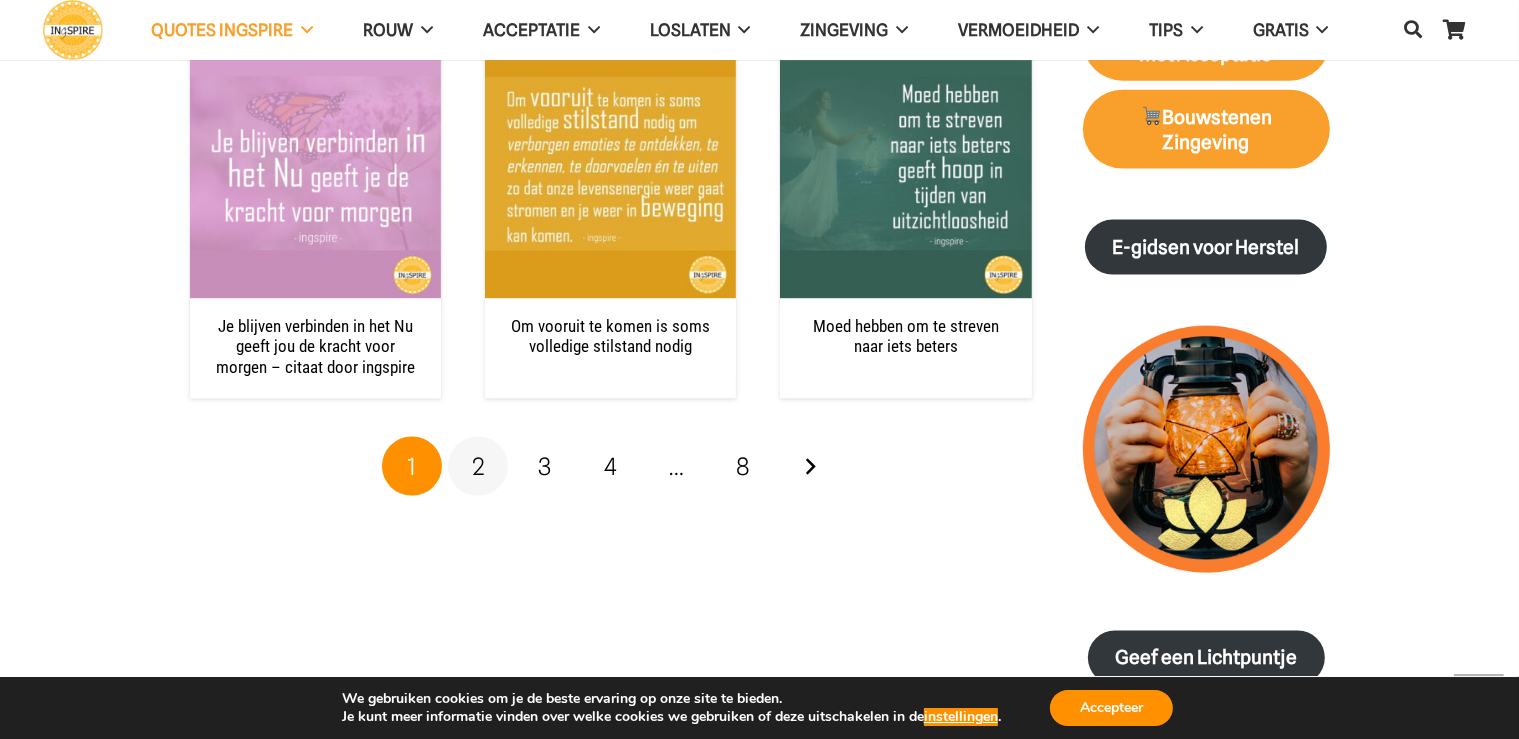 click on "2" at bounding box center (478, 466) 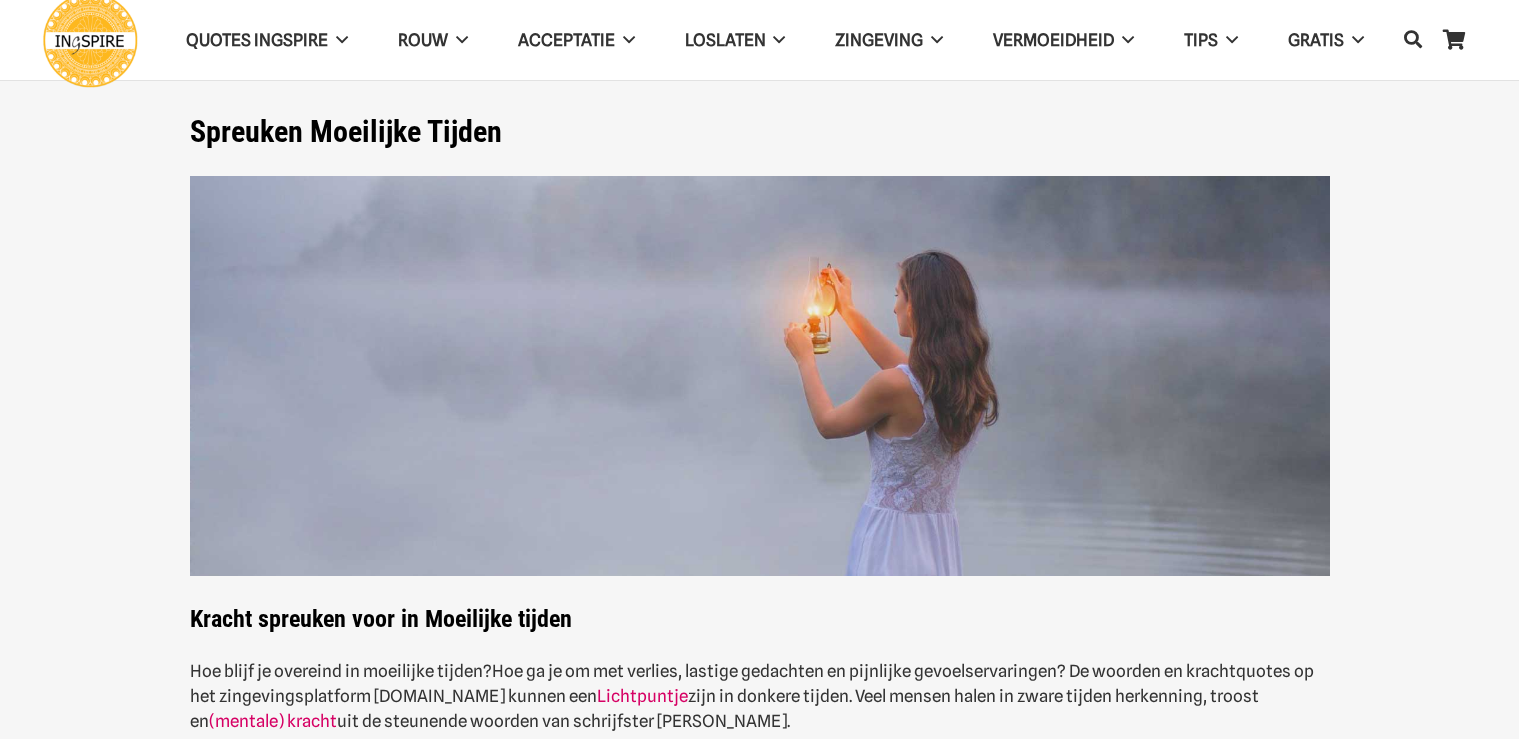 scroll, scrollTop: 0, scrollLeft: 0, axis: both 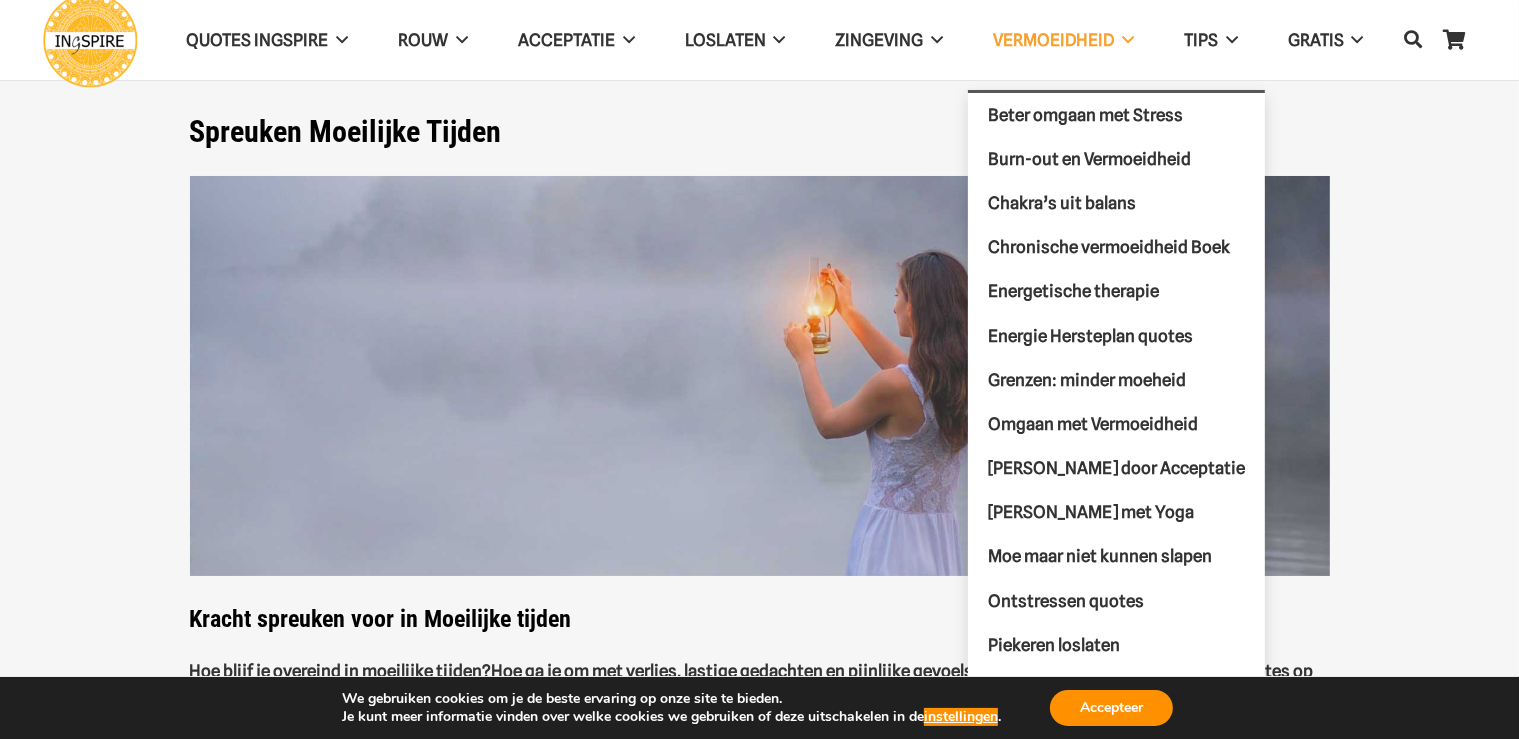 click on "VERMOEIDHEID" at bounding box center [1053, 40] 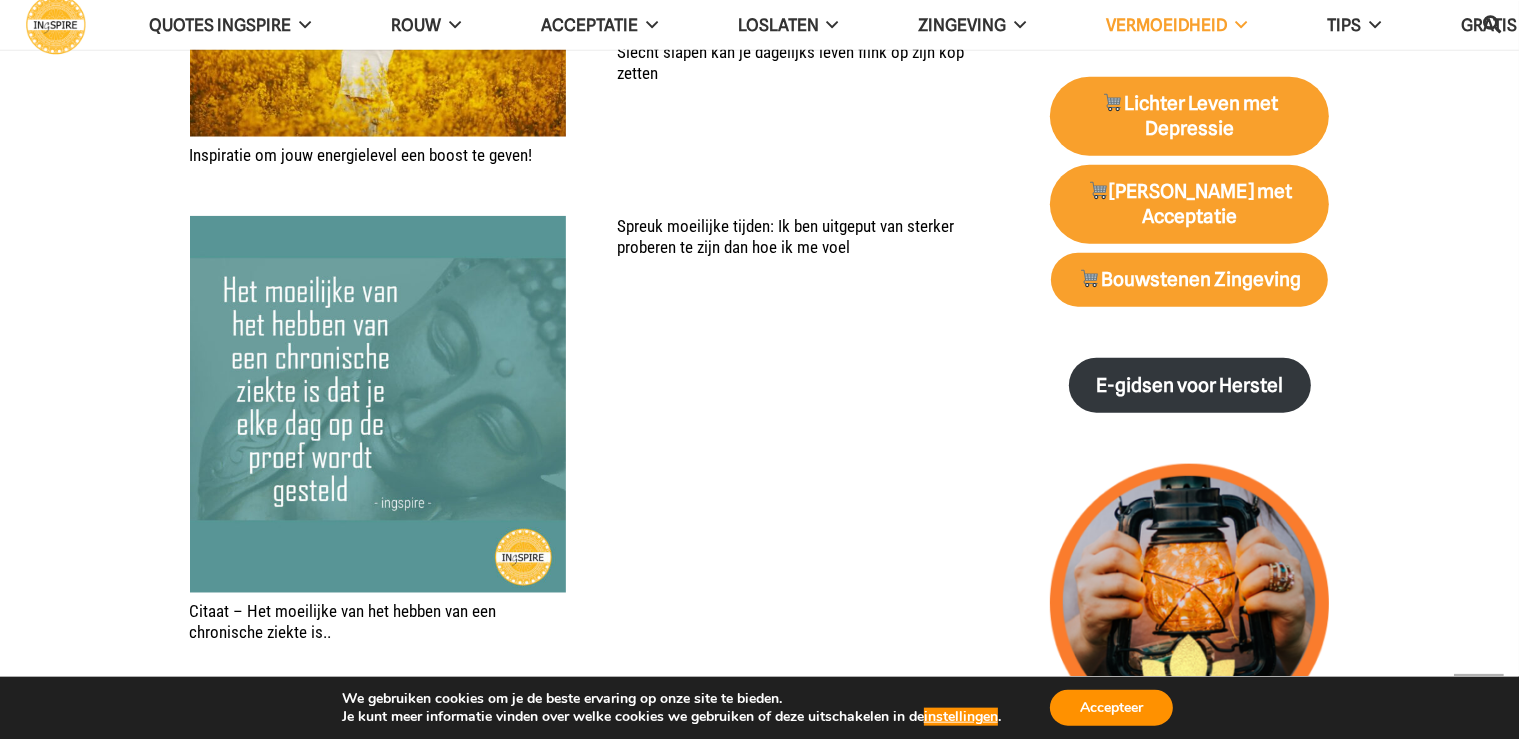 scroll, scrollTop: 2147, scrollLeft: 0, axis: vertical 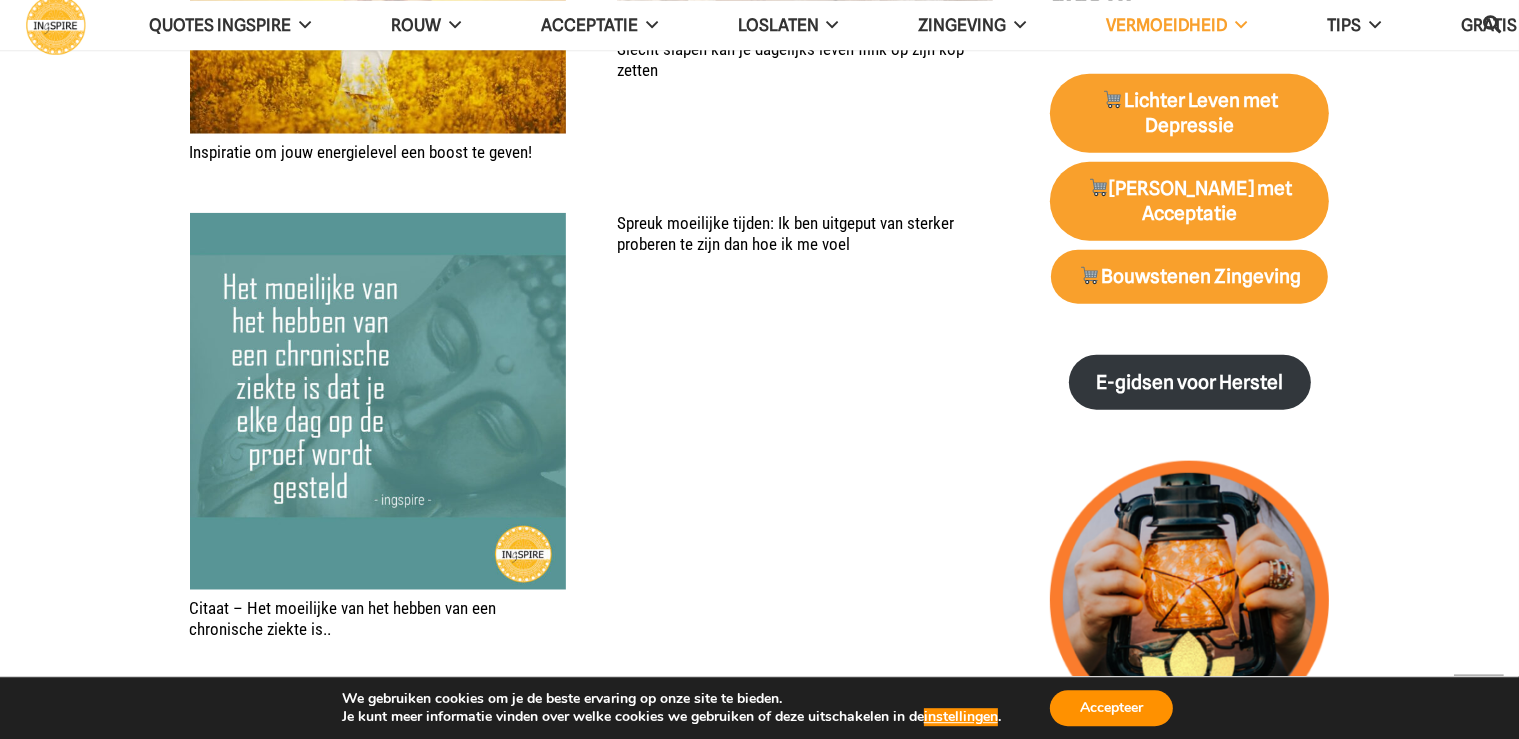 click on "Spreuk moeilijke tijden: Ik ben uitgeput van sterker proberen te zijn dan hoe ik me voel" at bounding box center [805, 425] 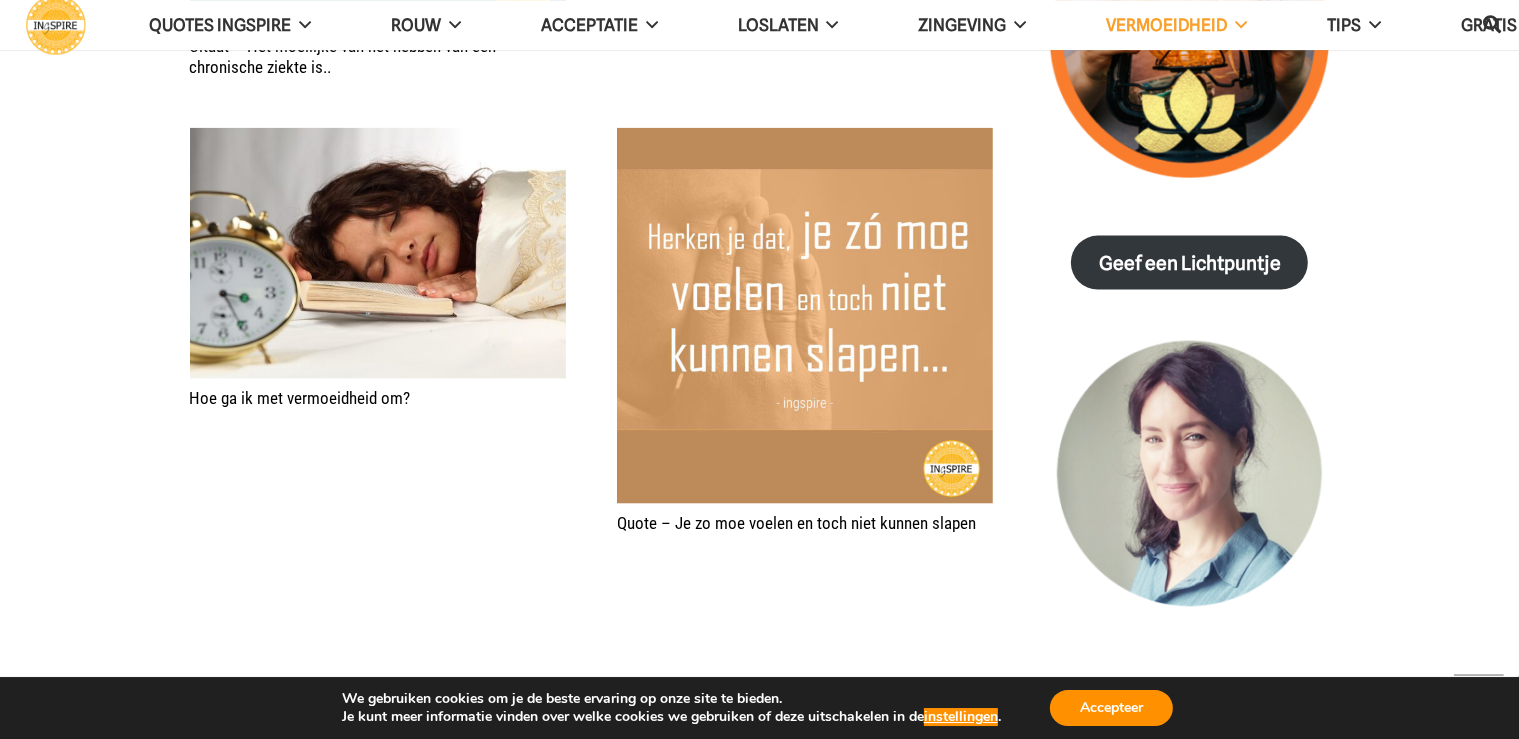 scroll, scrollTop: 2707, scrollLeft: 0, axis: vertical 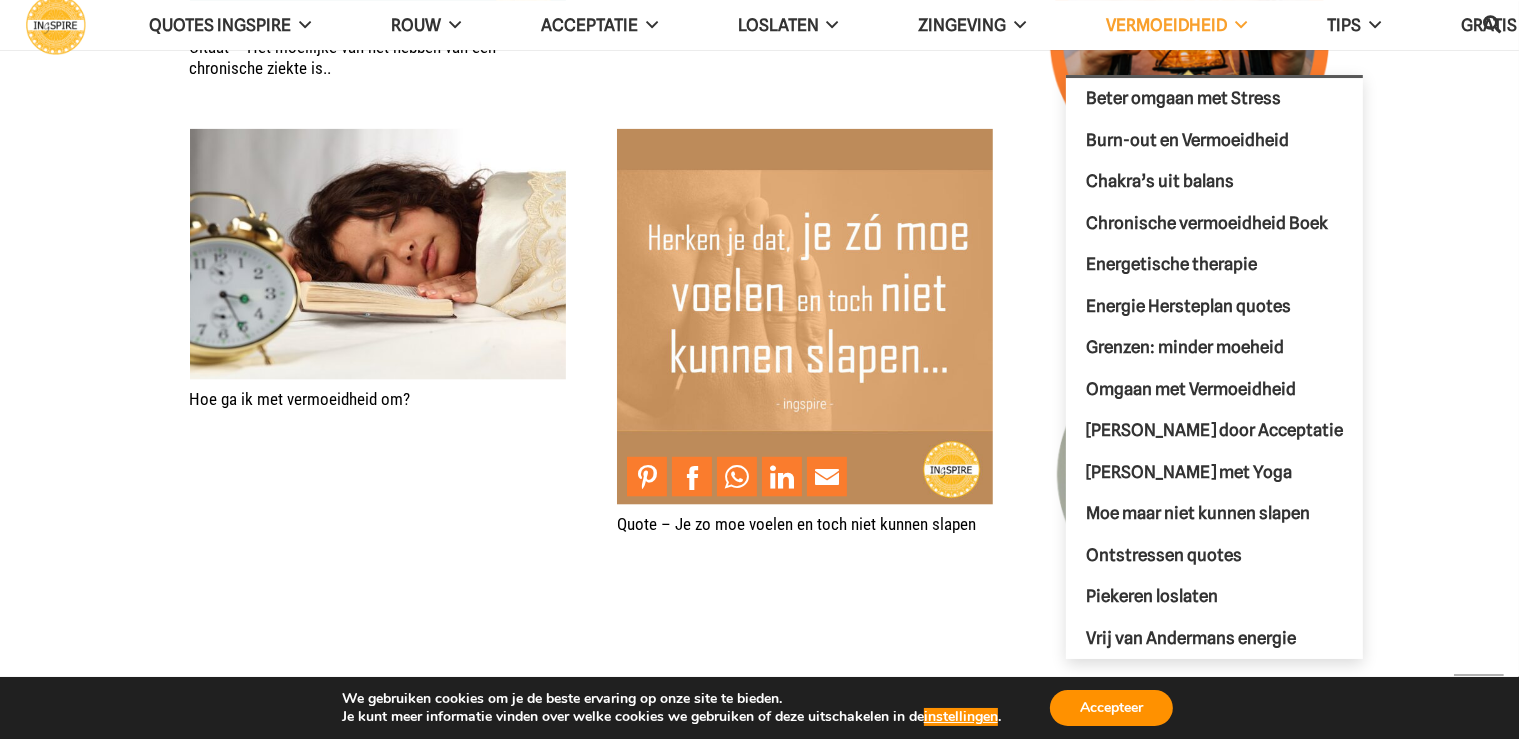 click on "VERMOEIDHEID" at bounding box center [1176, 25] 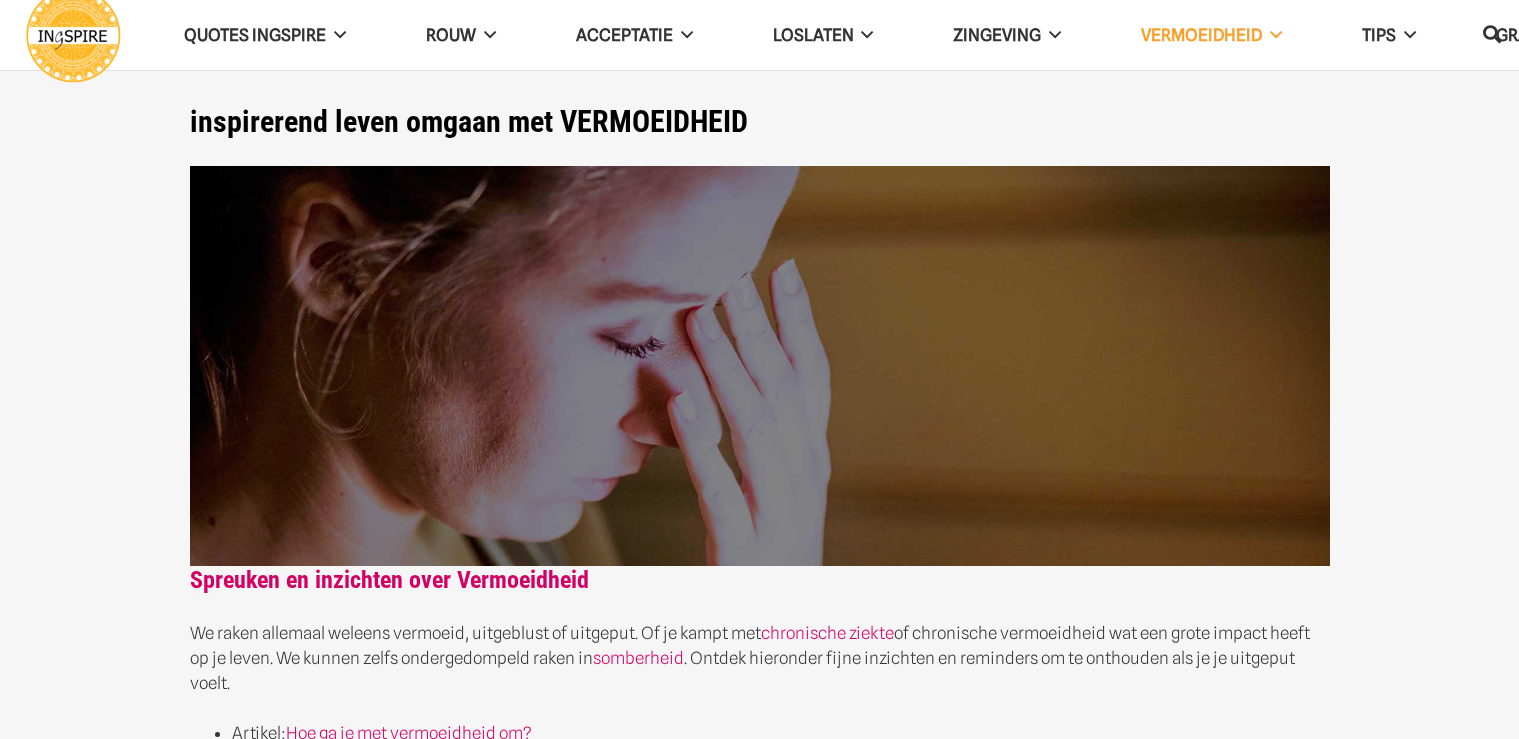 scroll, scrollTop: 0, scrollLeft: 0, axis: both 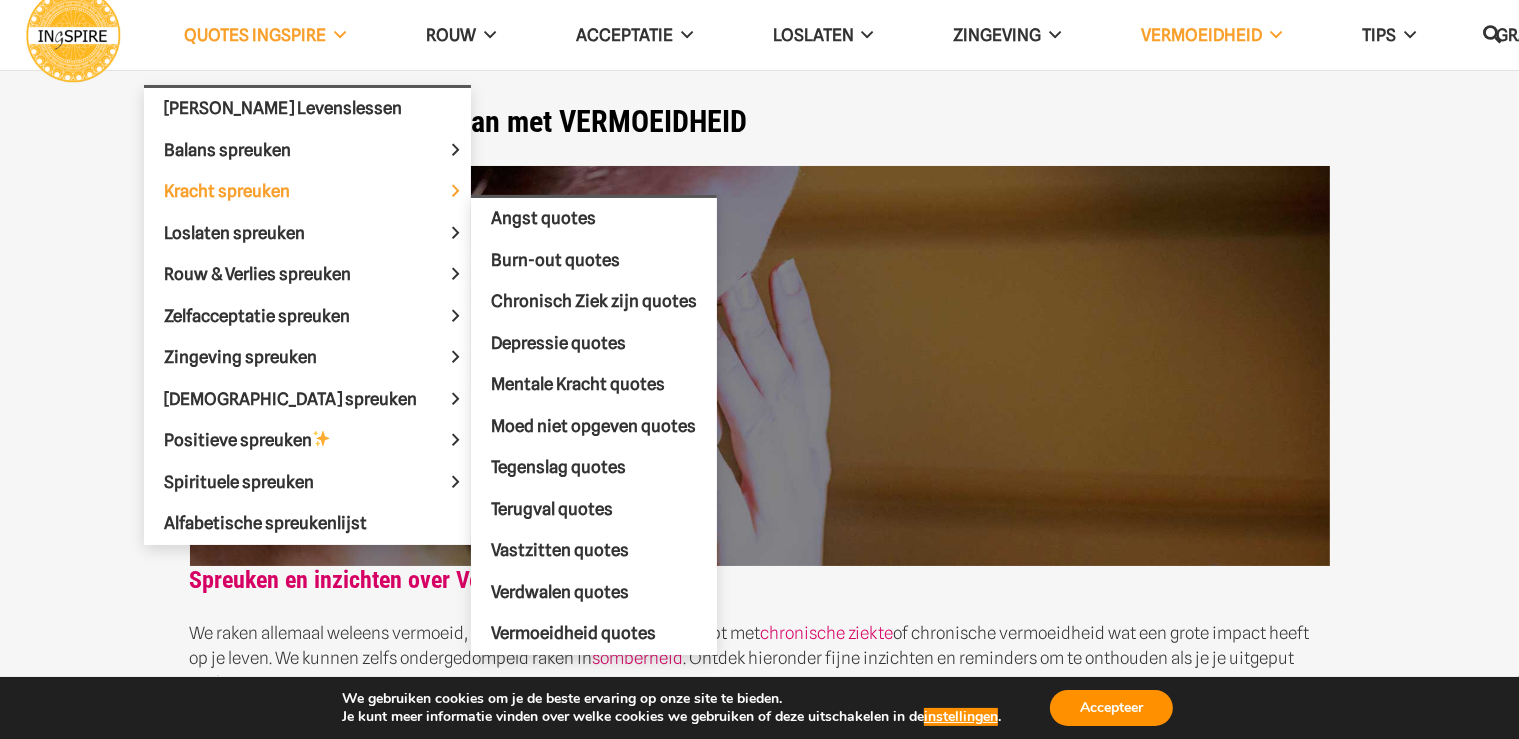 click on "Kracht spreuken" at bounding box center (244, 191) 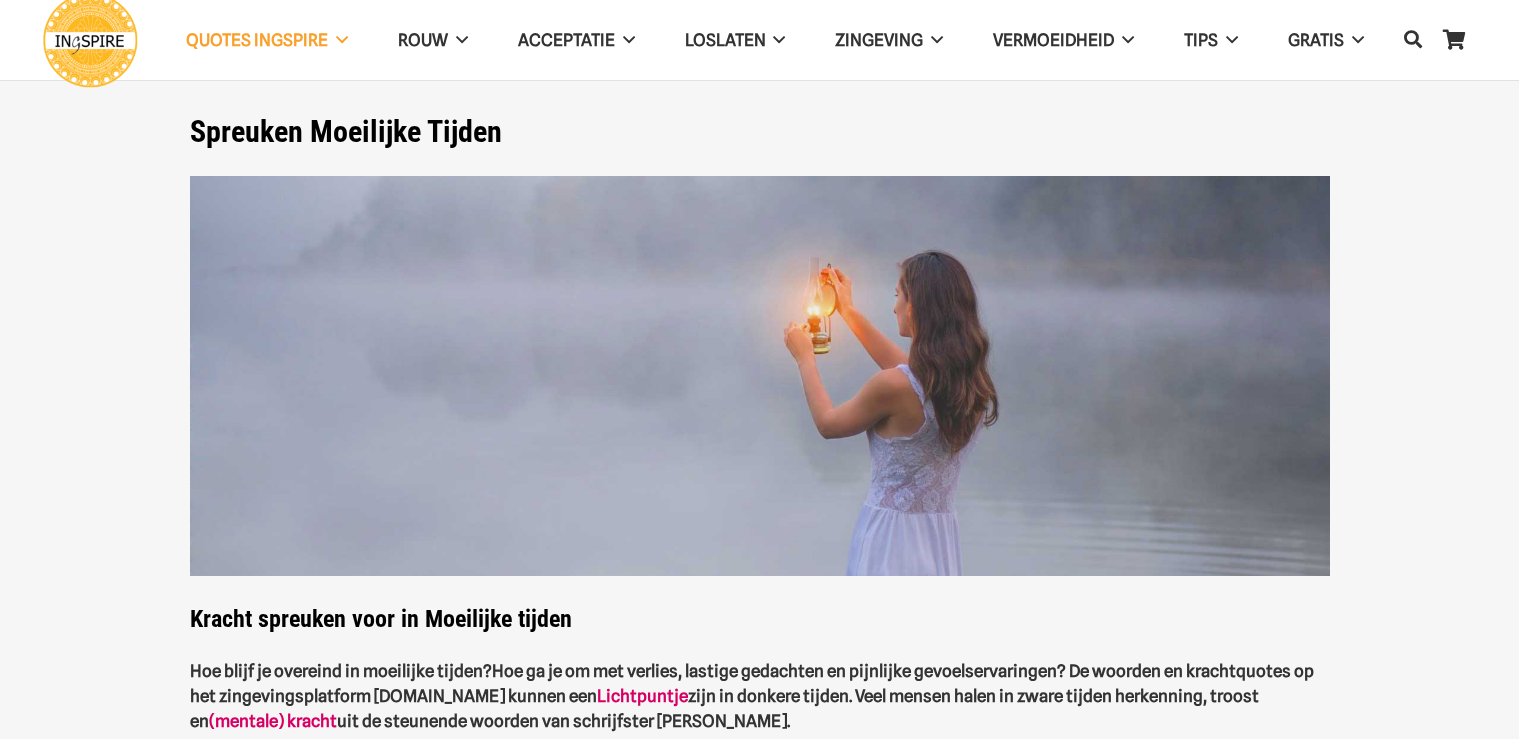 scroll, scrollTop: 0, scrollLeft: 0, axis: both 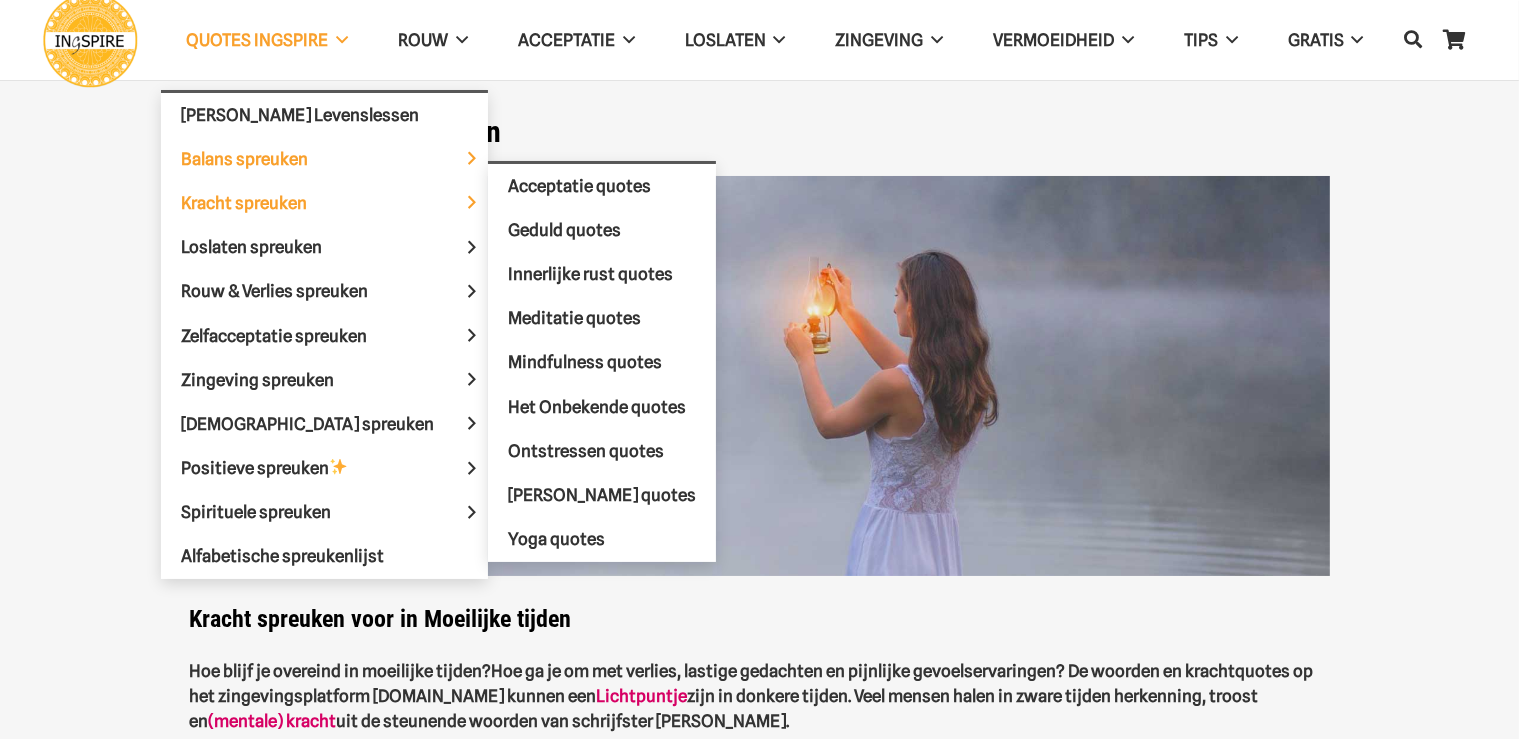 click on "Balans spreuken" at bounding box center (261, 158) 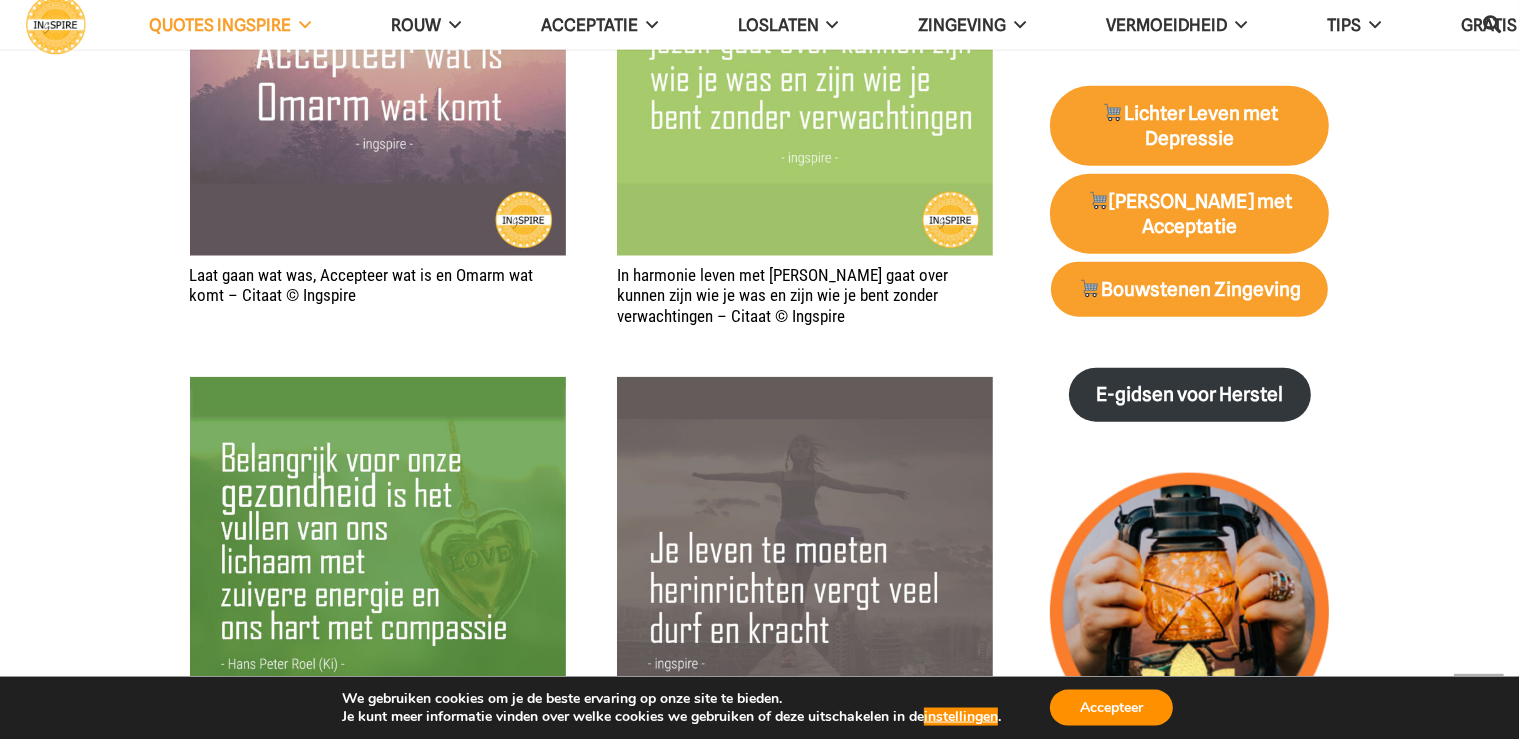 scroll, scrollTop: 2317, scrollLeft: 0, axis: vertical 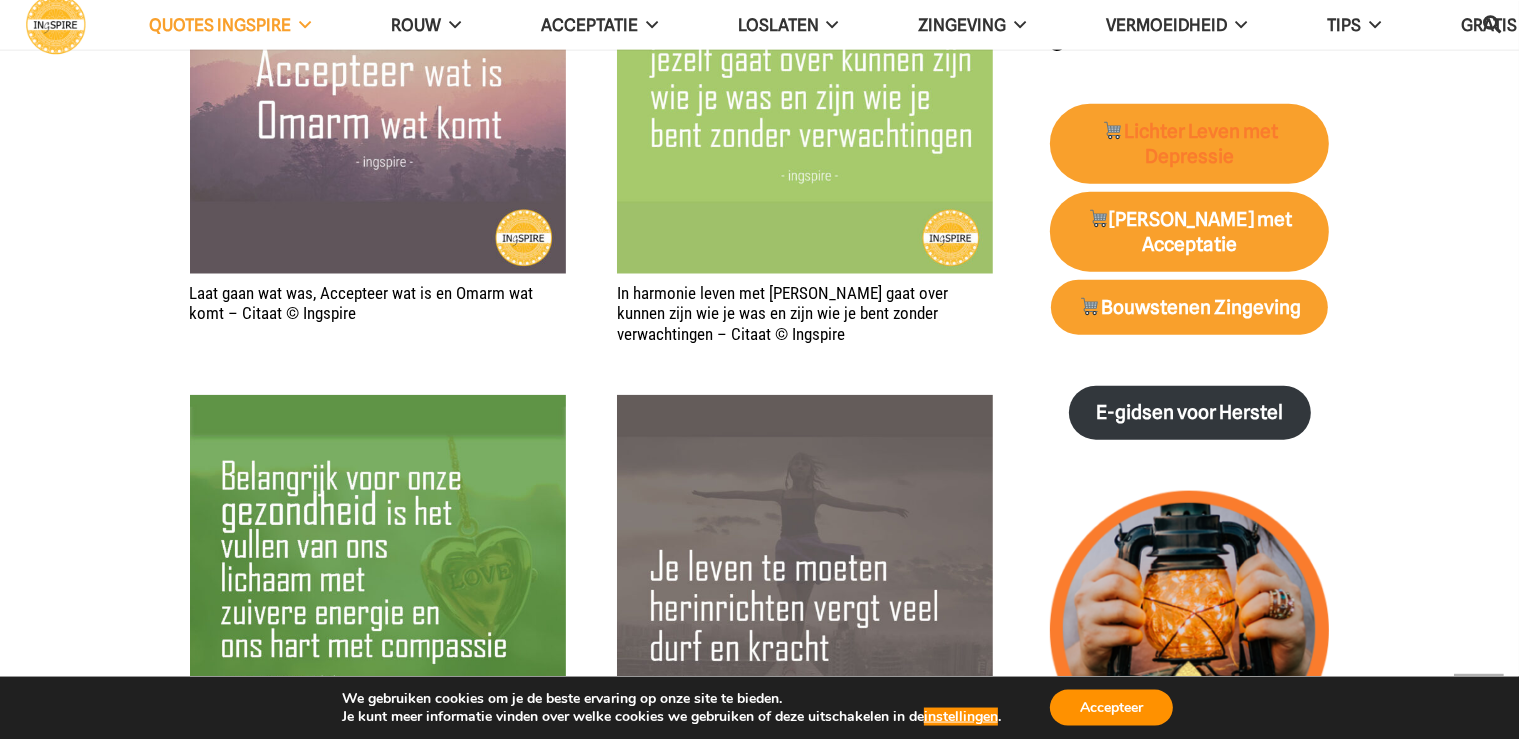 click on "Lichter Leven met Depressie" at bounding box center [1189, 144] 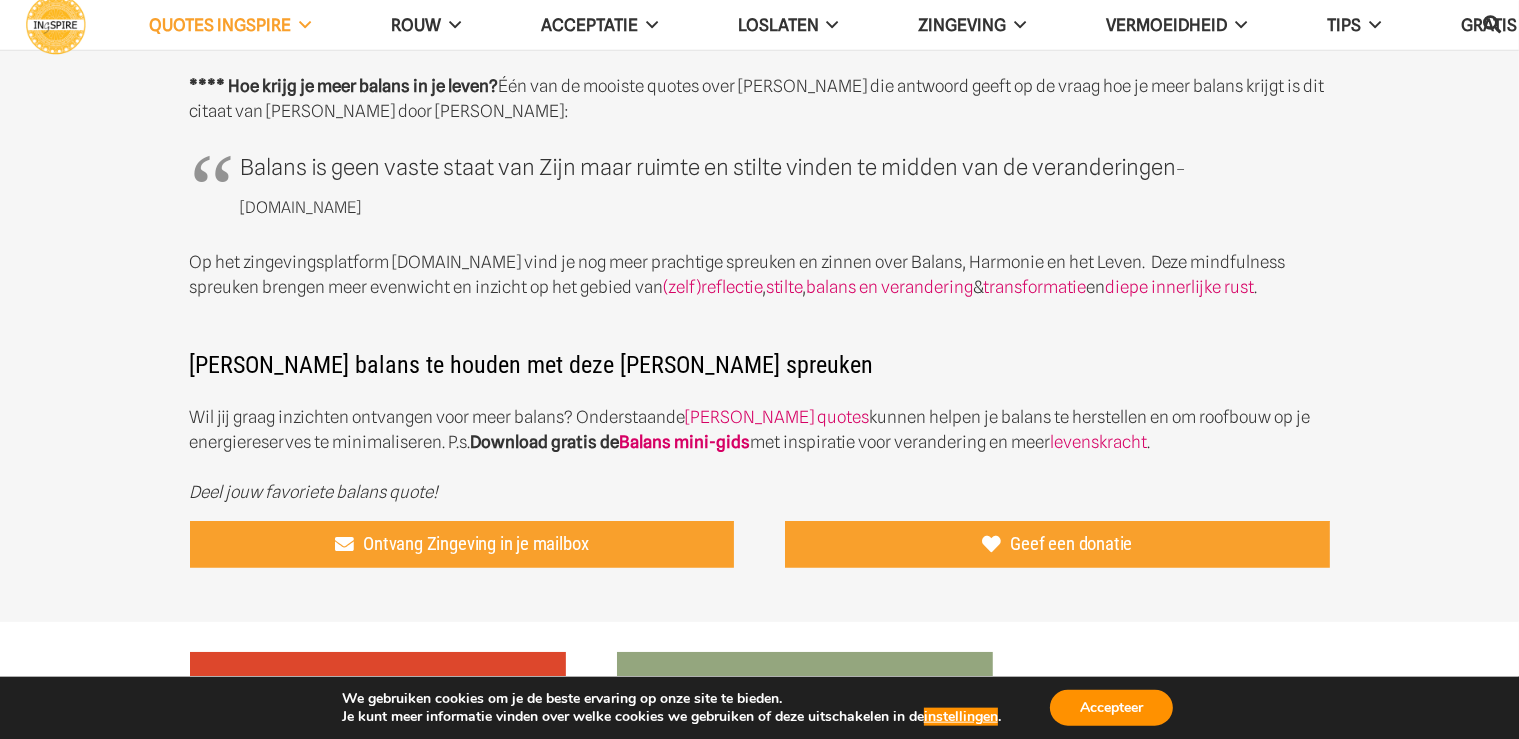 scroll, scrollTop: 588, scrollLeft: 0, axis: vertical 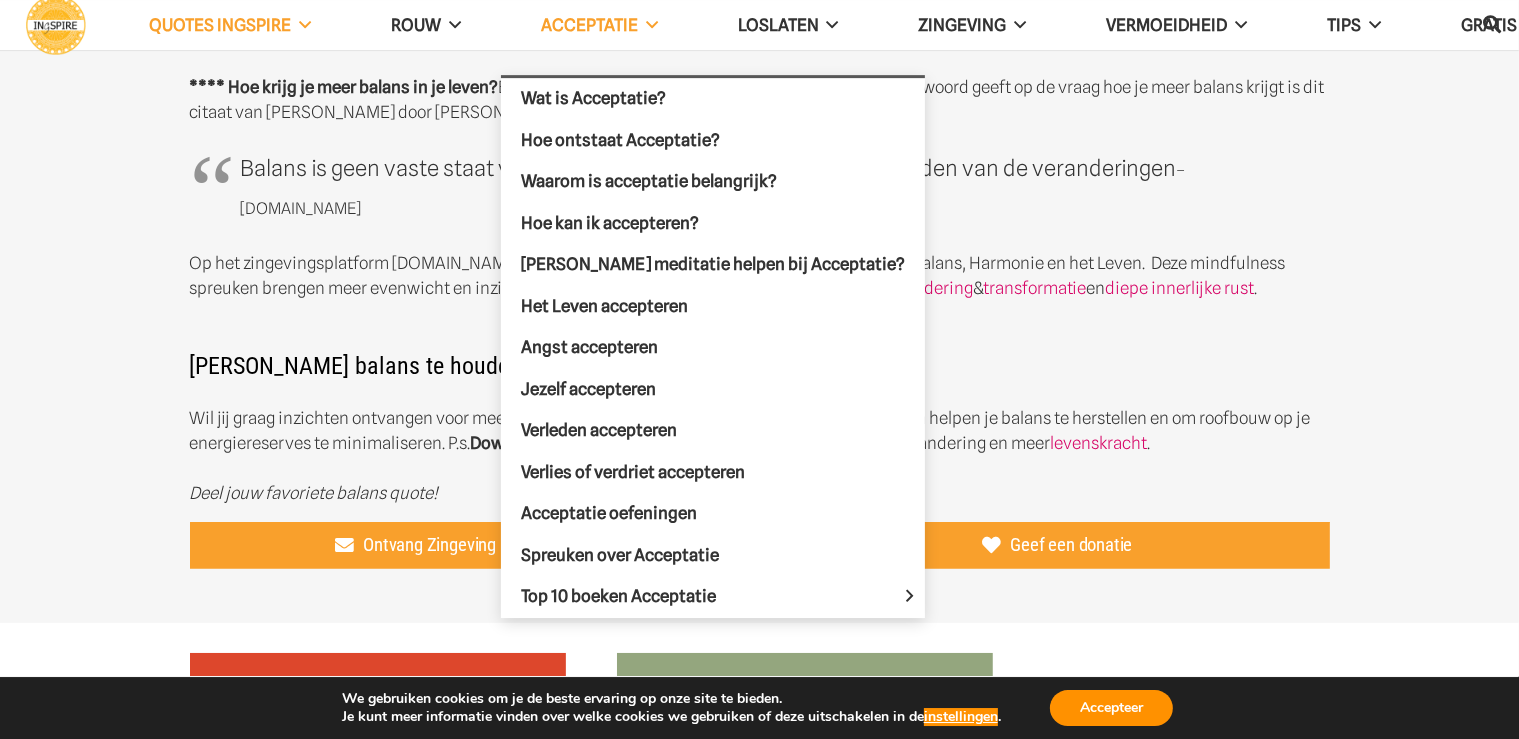click on "Acceptatie" at bounding box center [589, 25] 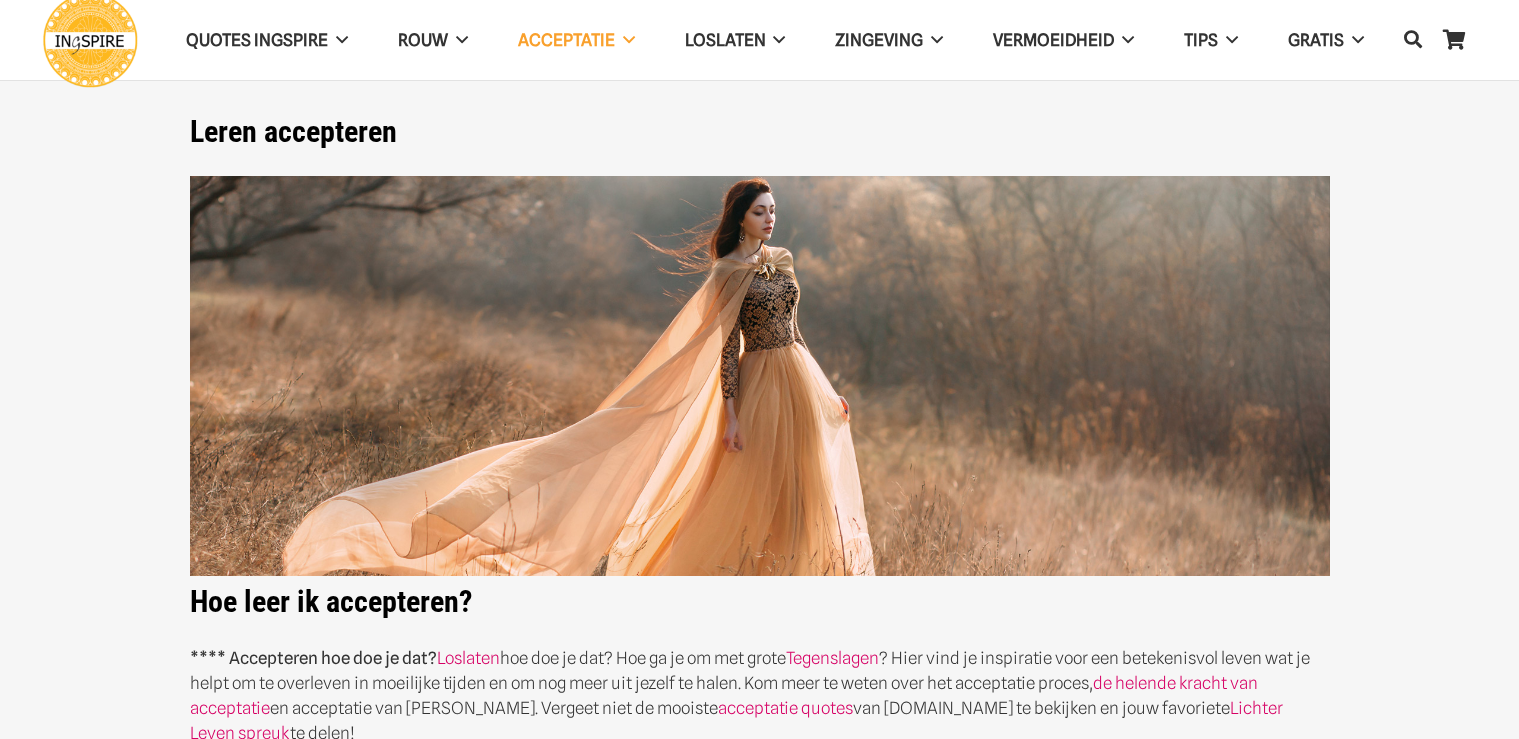 scroll, scrollTop: 0, scrollLeft: 0, axis: both 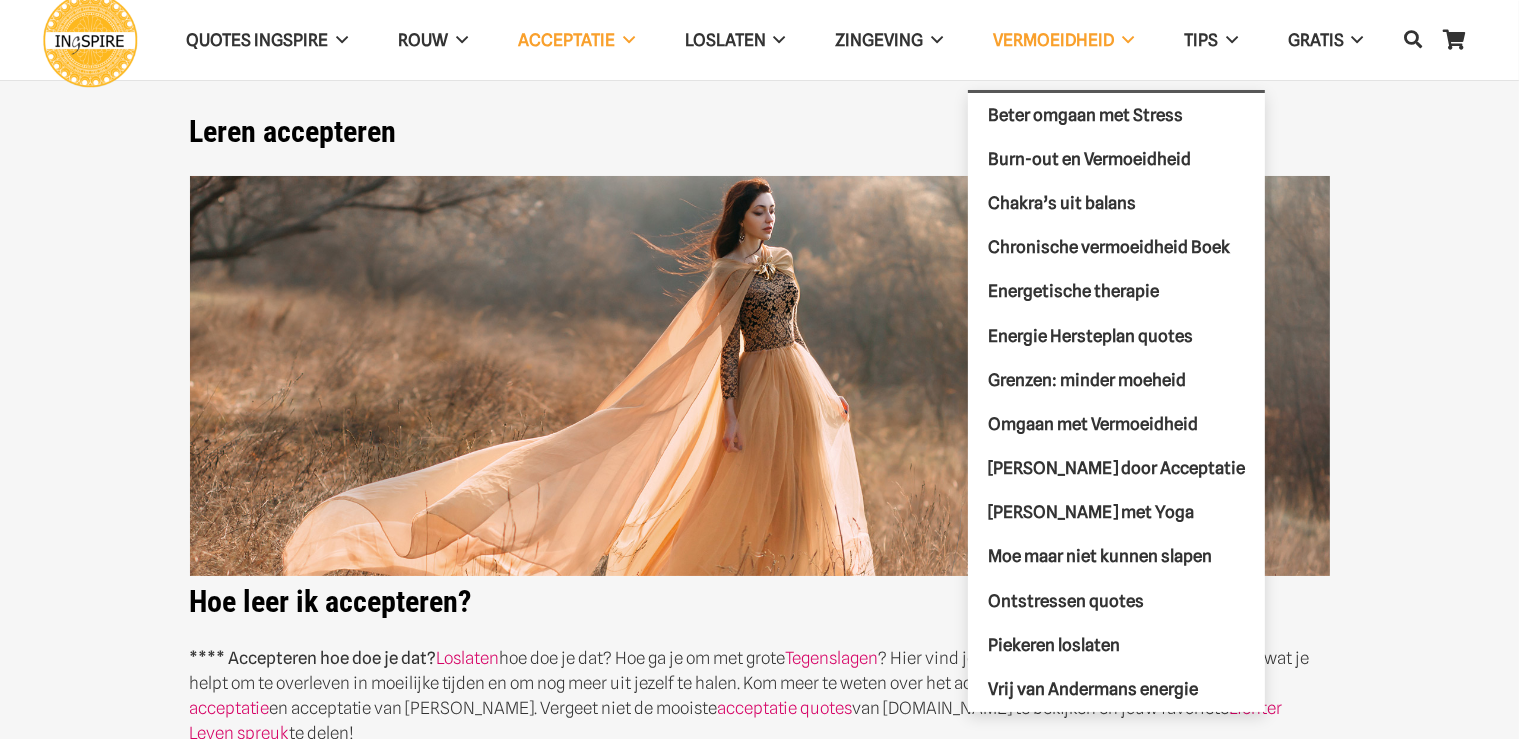click on "VERMOEIDHEID" at bounding box center [1053, 40] 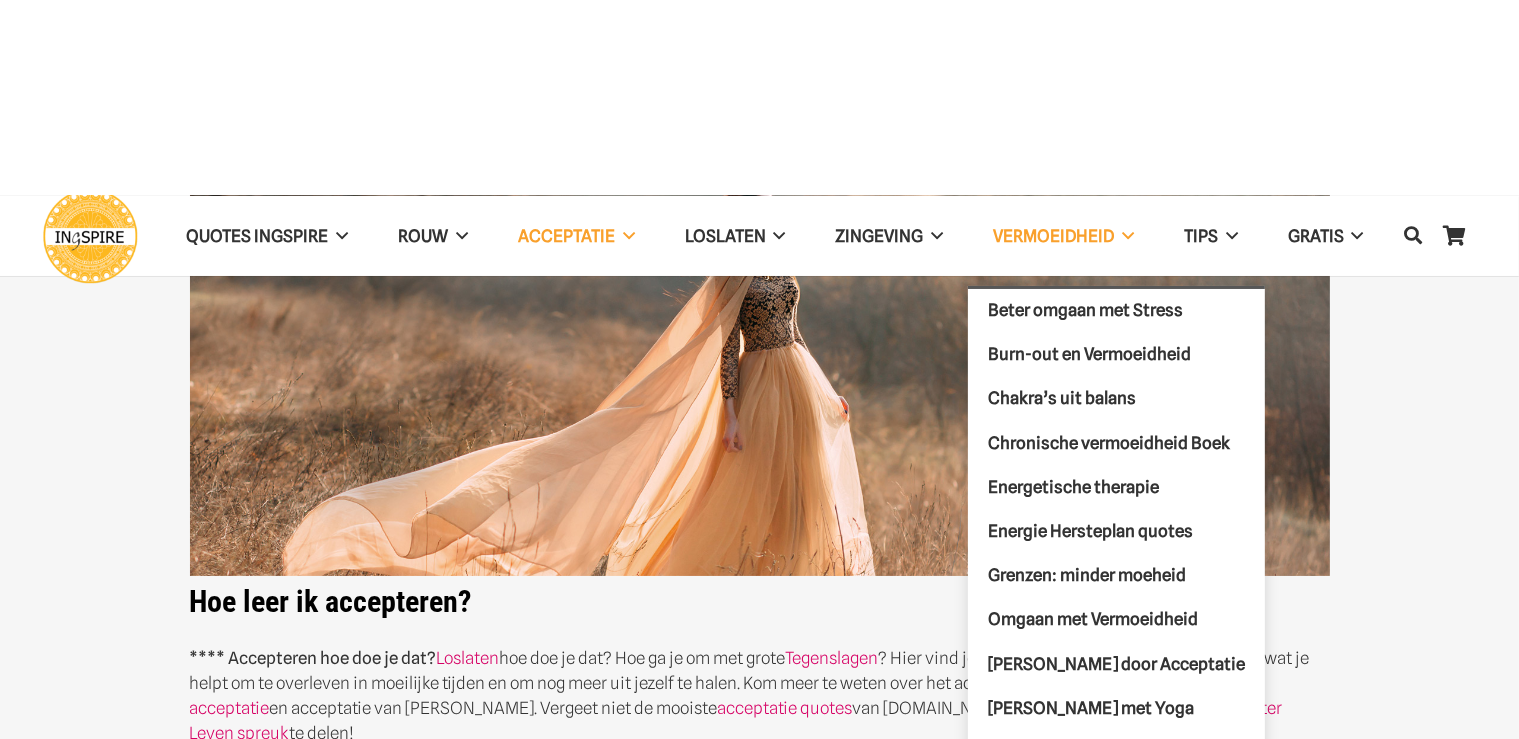 scroll, scrollTop: 0, scrollLeft: 0, axis: both 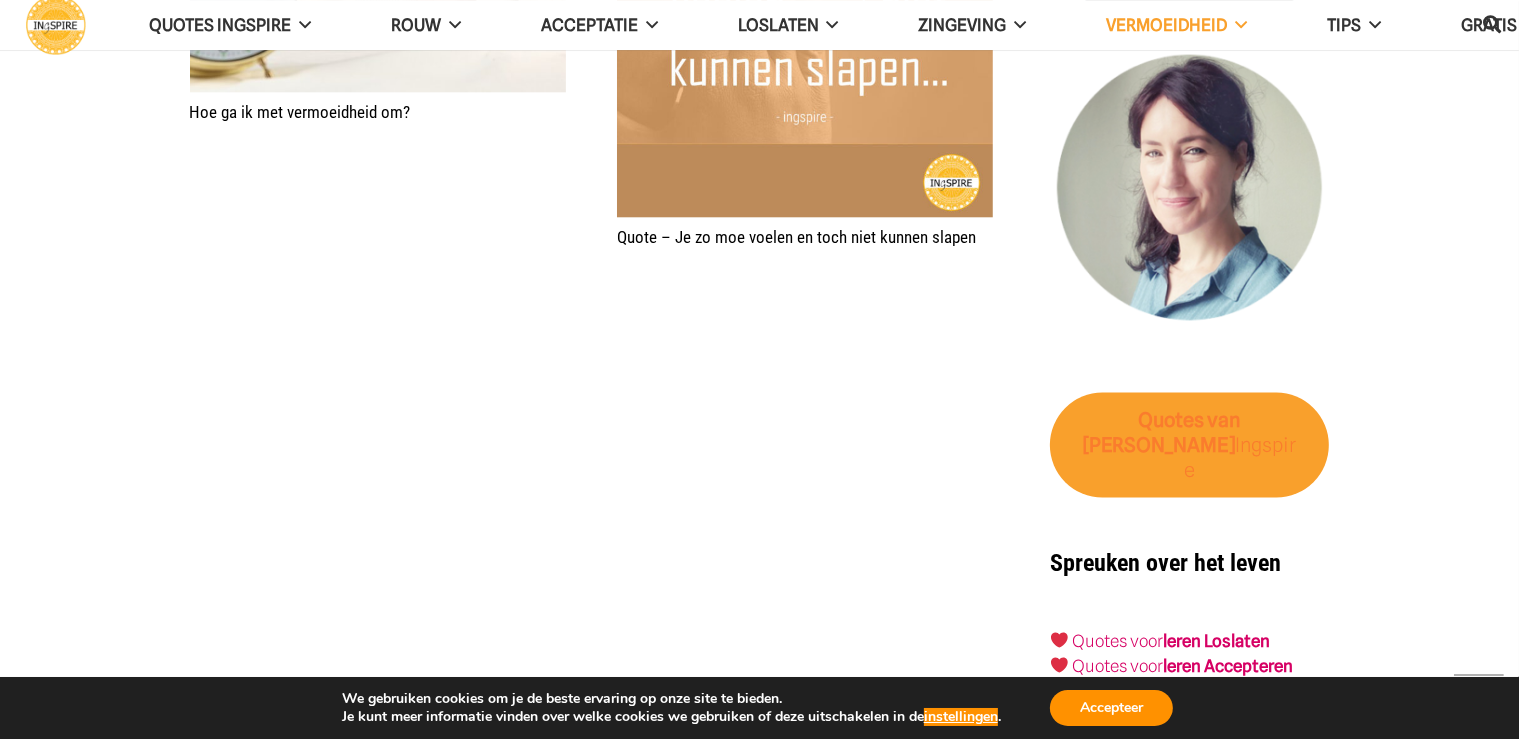 click on "Quotes   van Inge  Ingspire" at bounding box center (1189, 446) 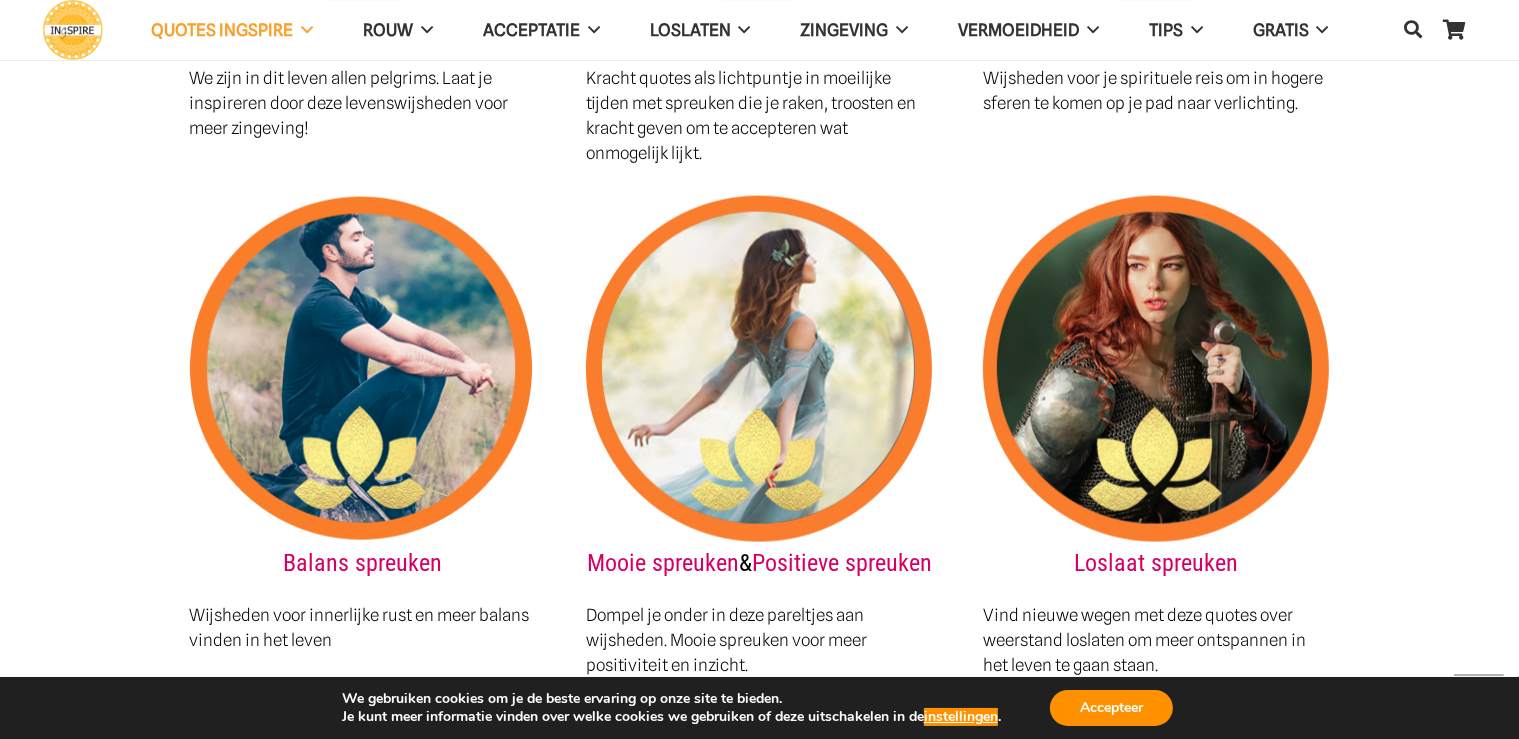 scroll, scrollTop: 2642, scrollLeft: 0, axis: vertical 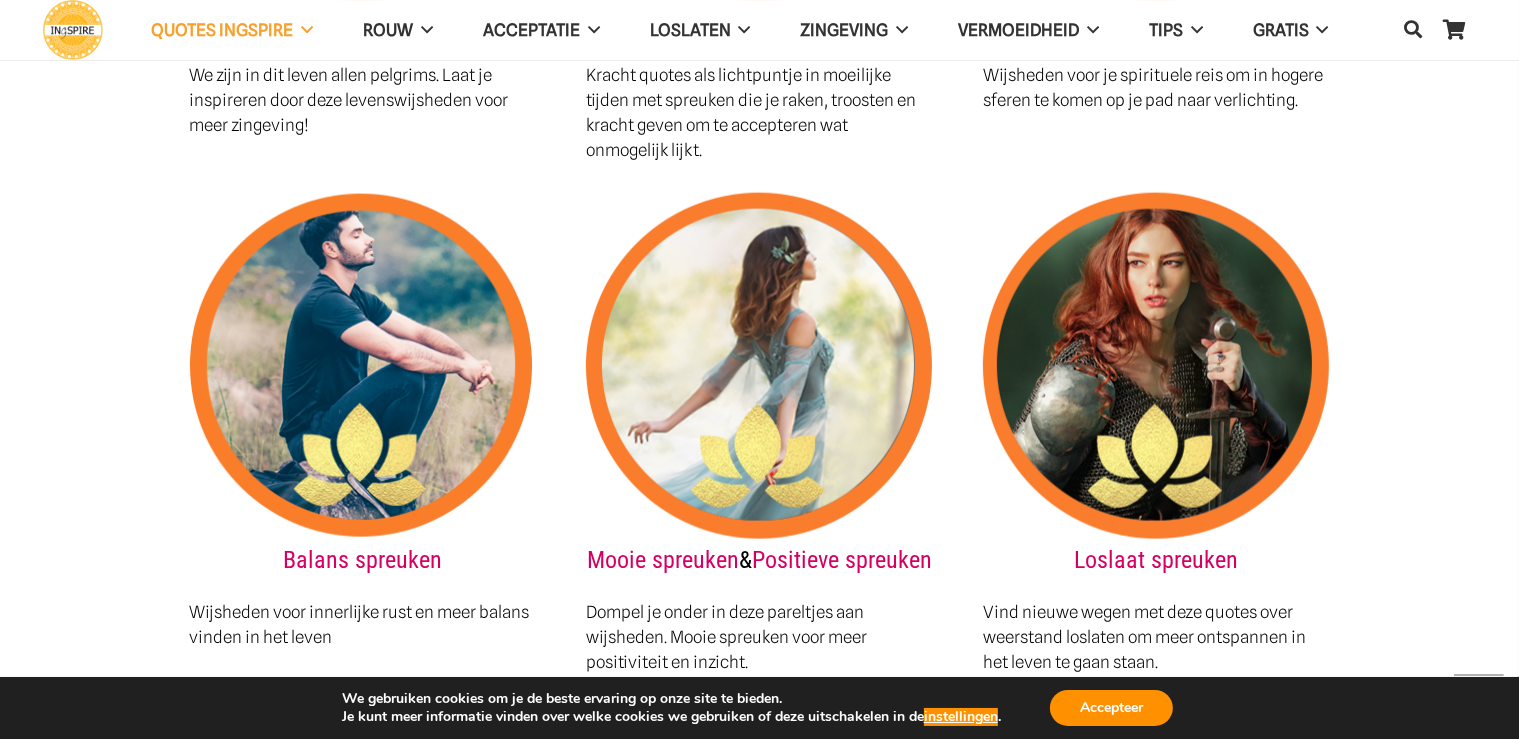 click at bounding box center (759, 366) 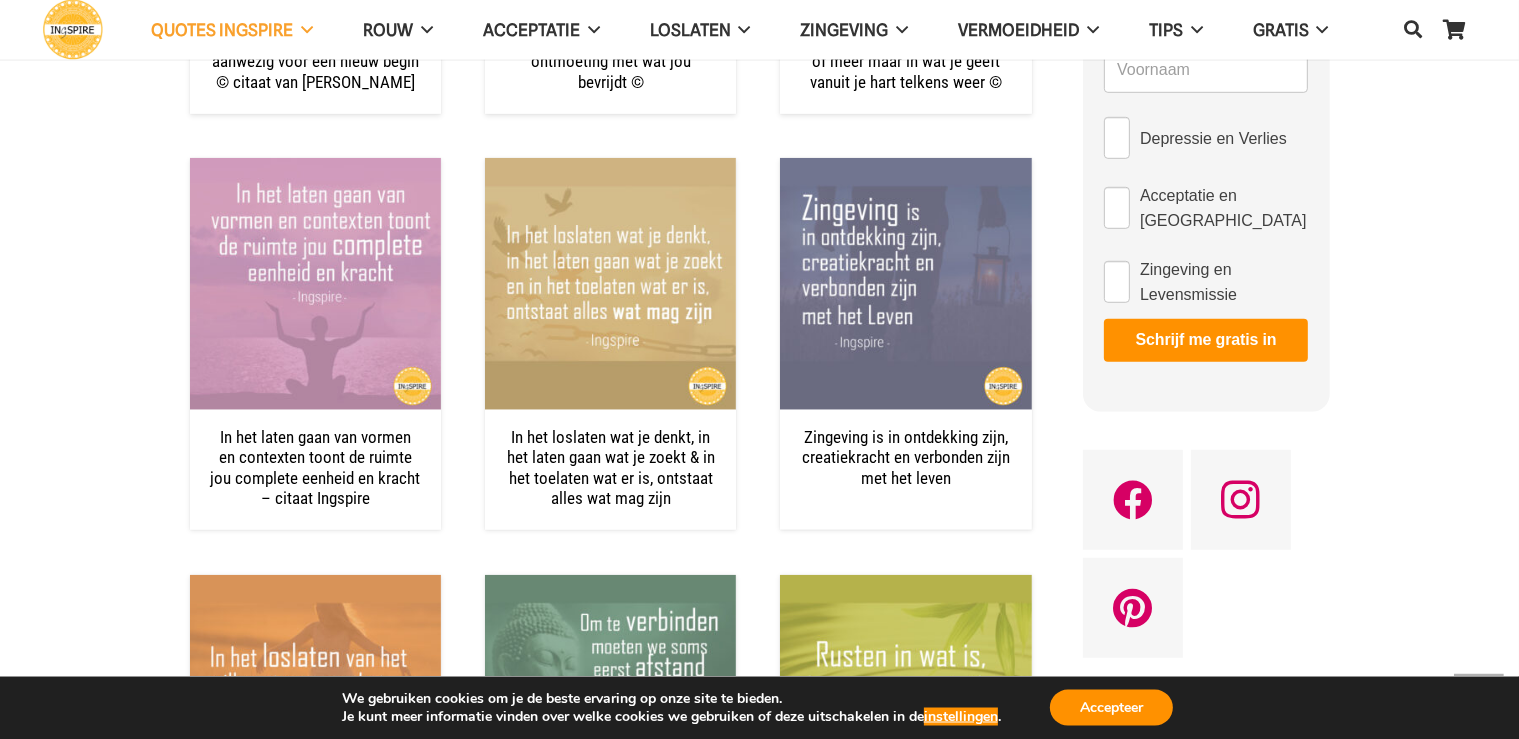scroll, scrollTop: 1244, scrollLeft: 0, axis: vertical 